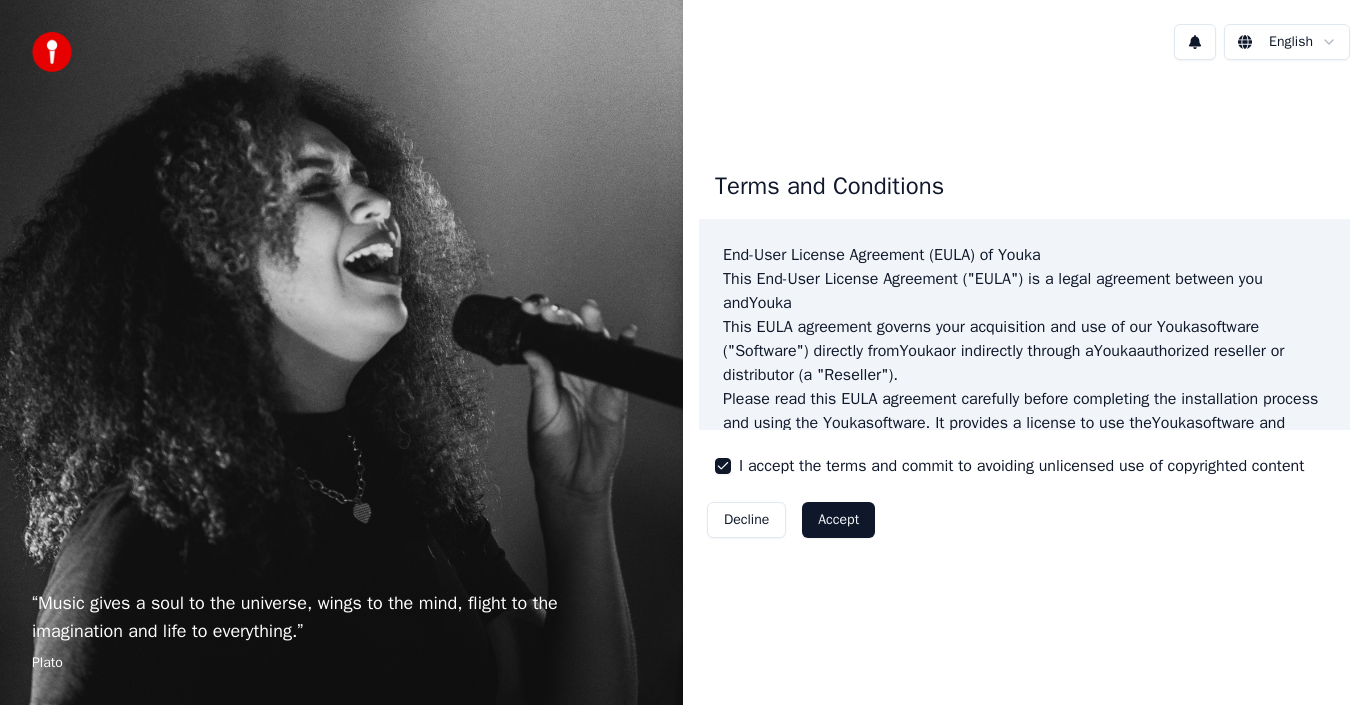 scroll, scrollTop: 0, scrollLeft: 0, axis: both 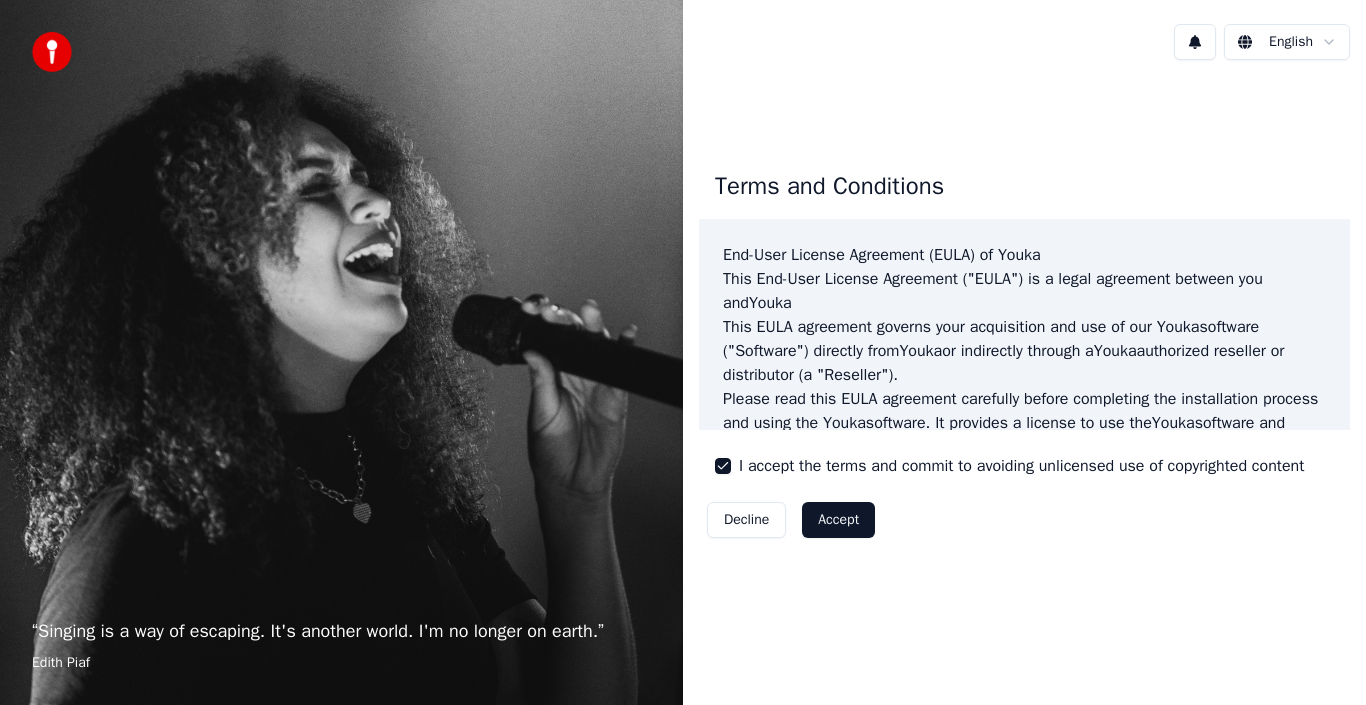 click on "Accept" at bounding box center [838, 520] 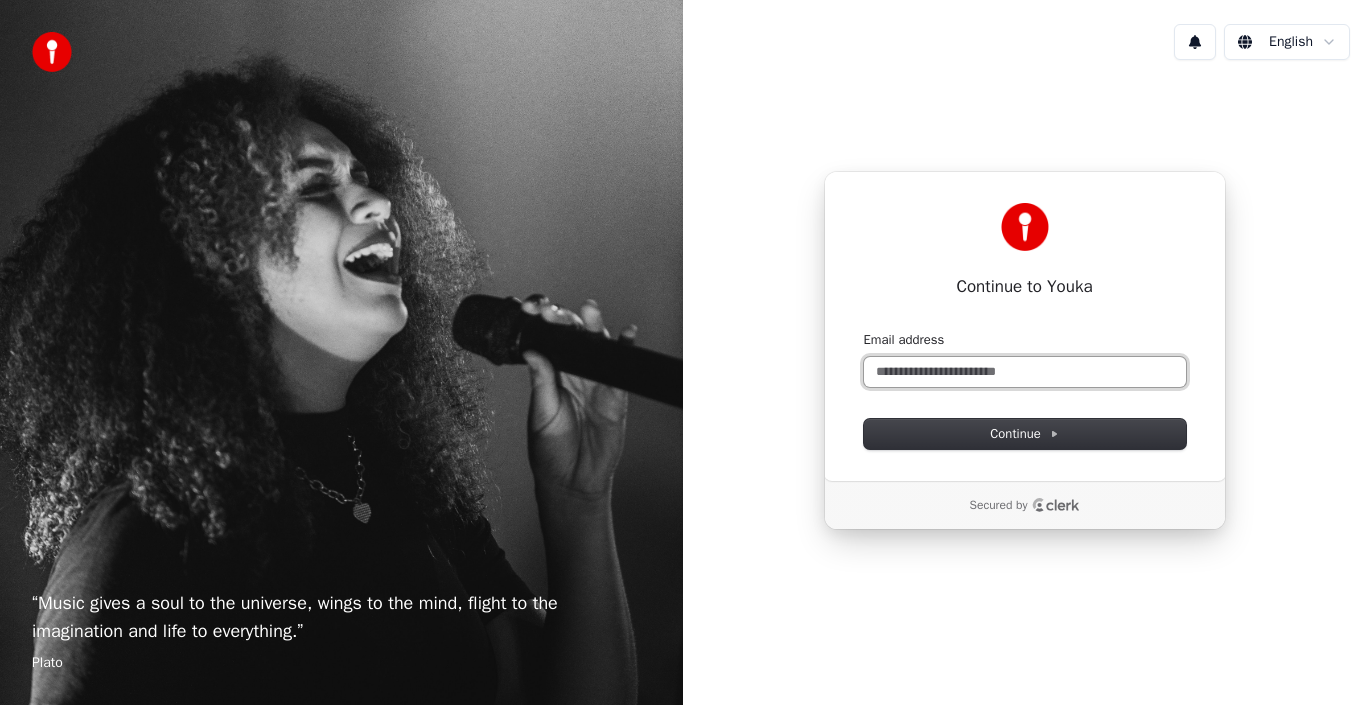 click on "Email address" at bounding box center (1025, 372) 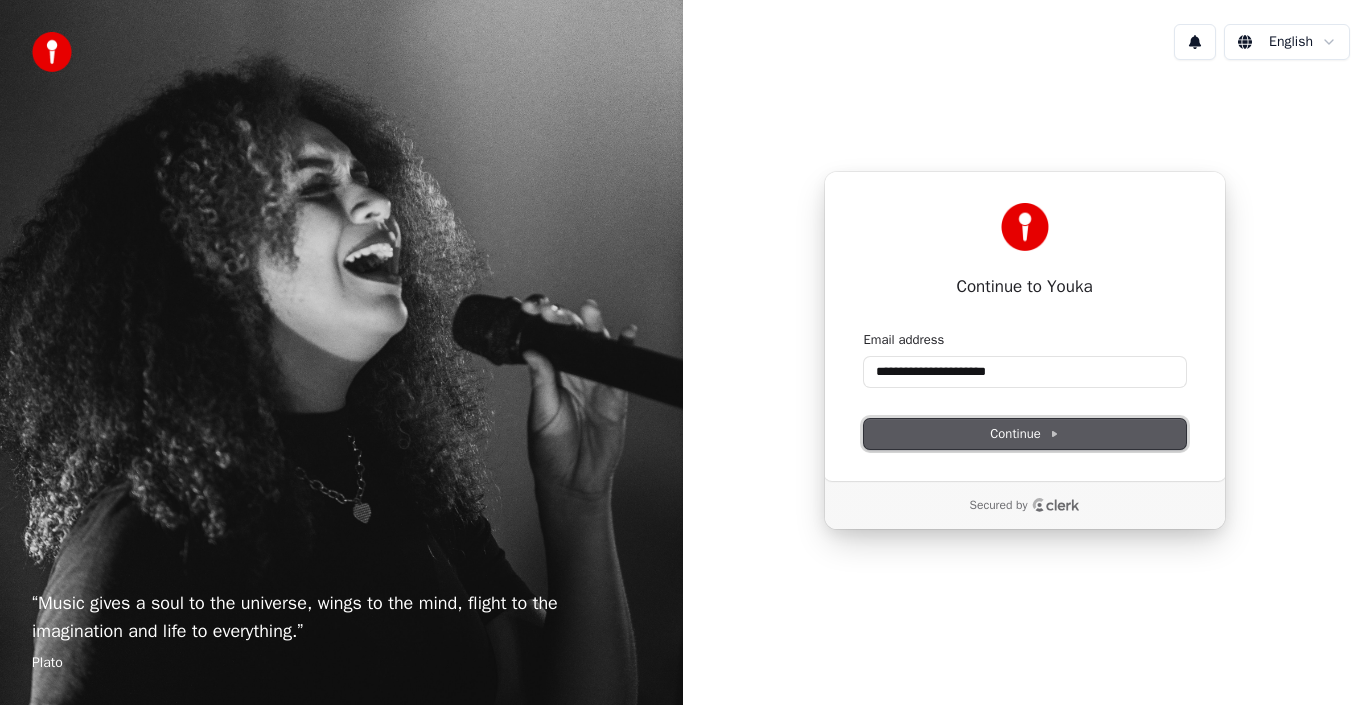 click on "Continue" at bounding box center [1024, 434] 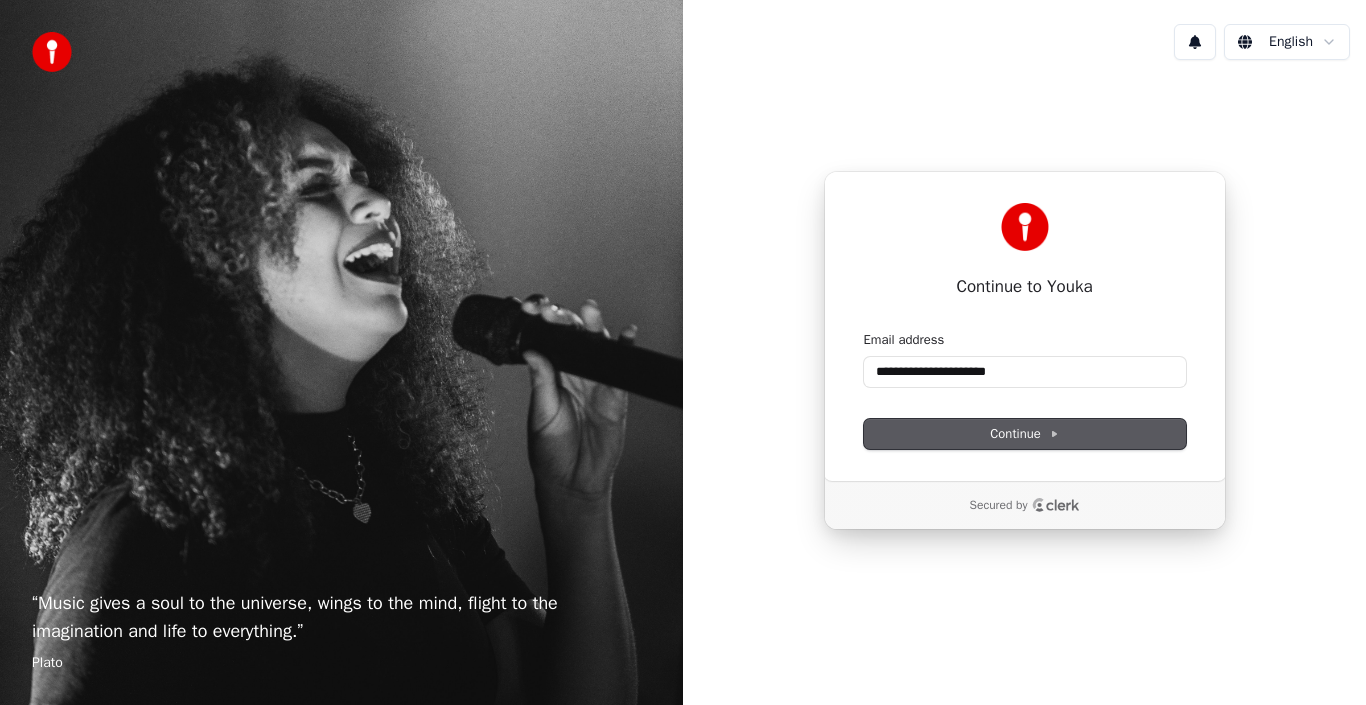 type on "**********" 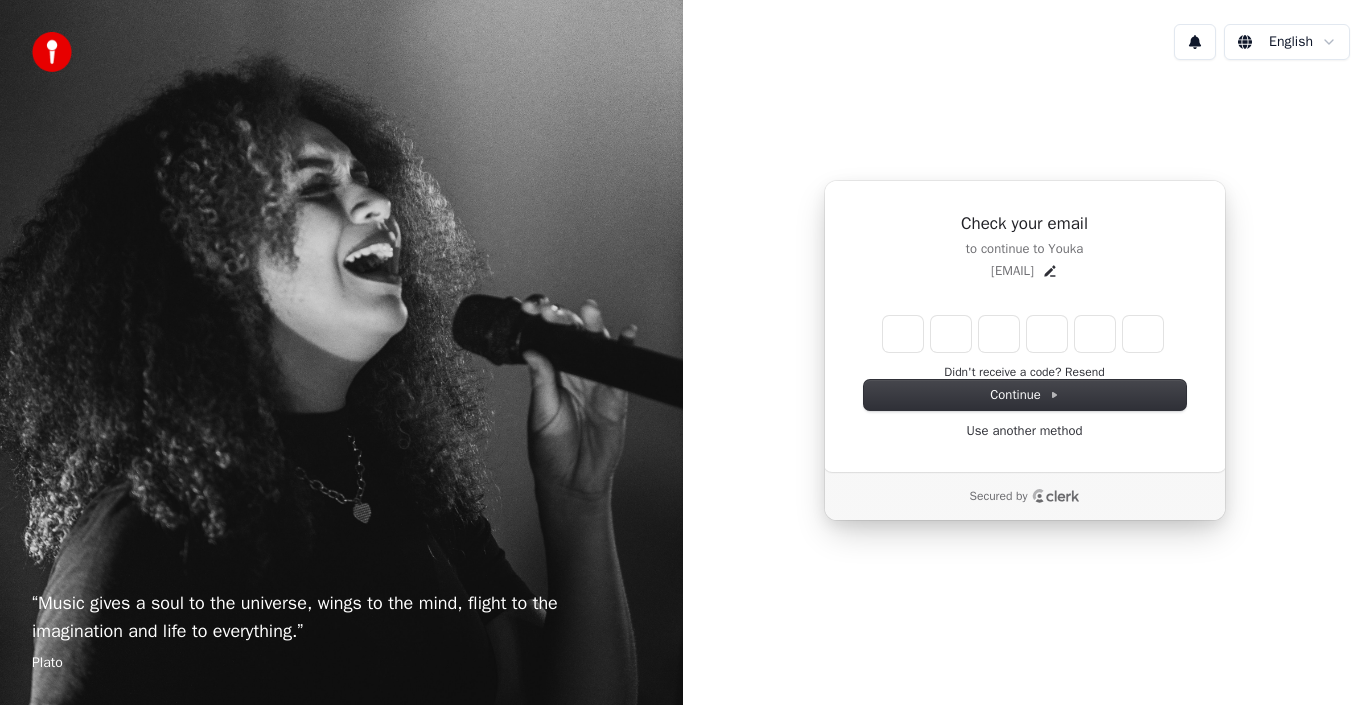 type on "*" 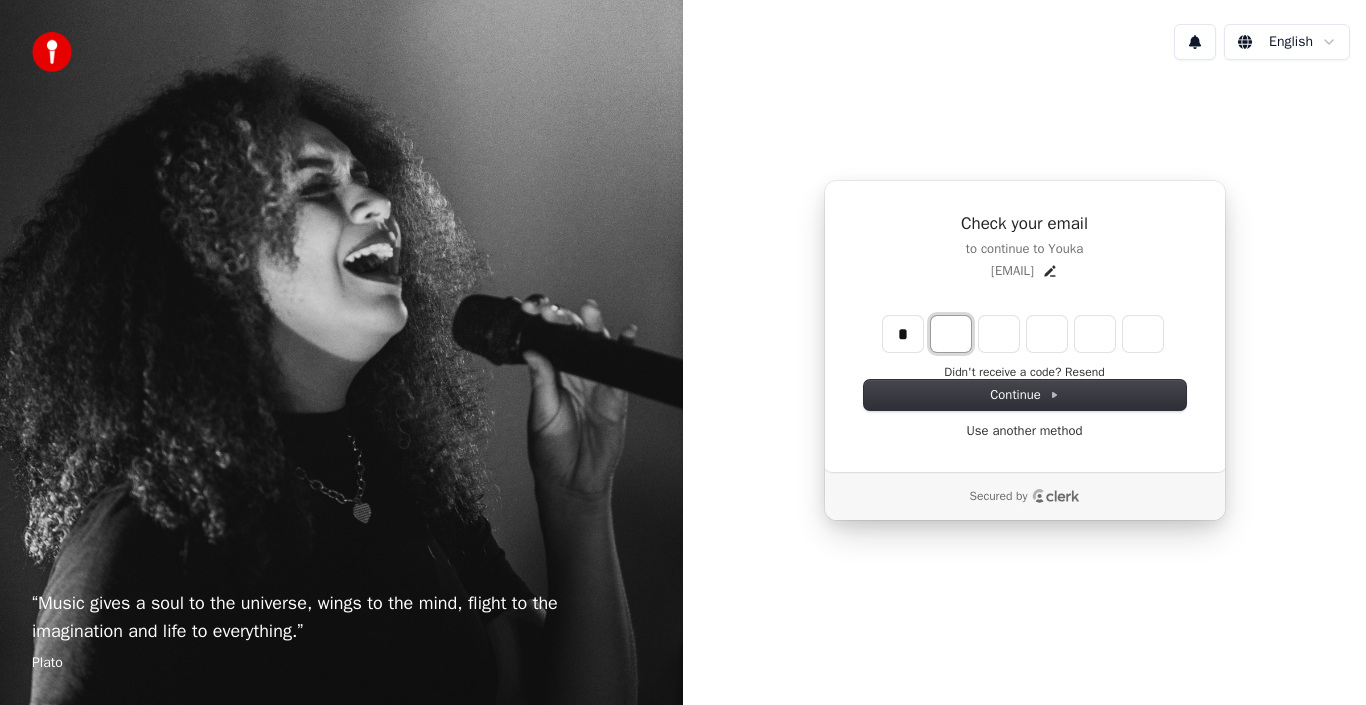 type on "*" 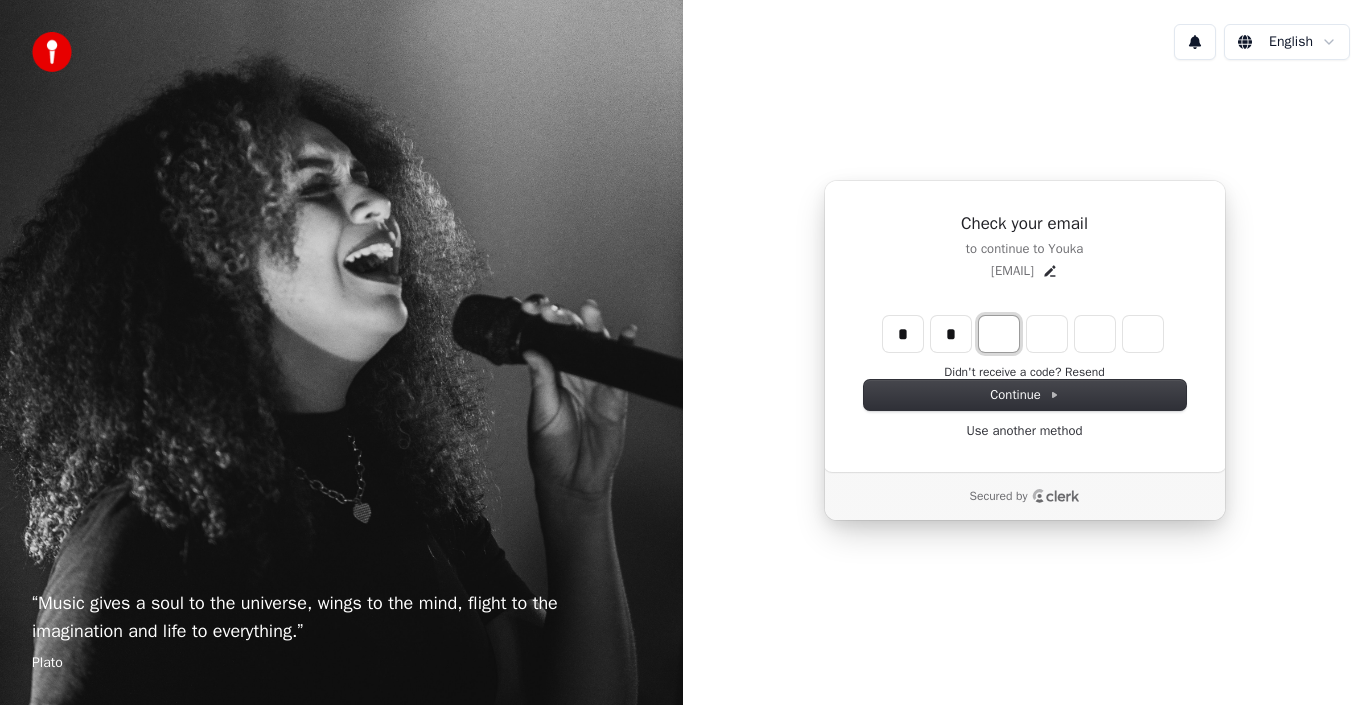 type on "**" 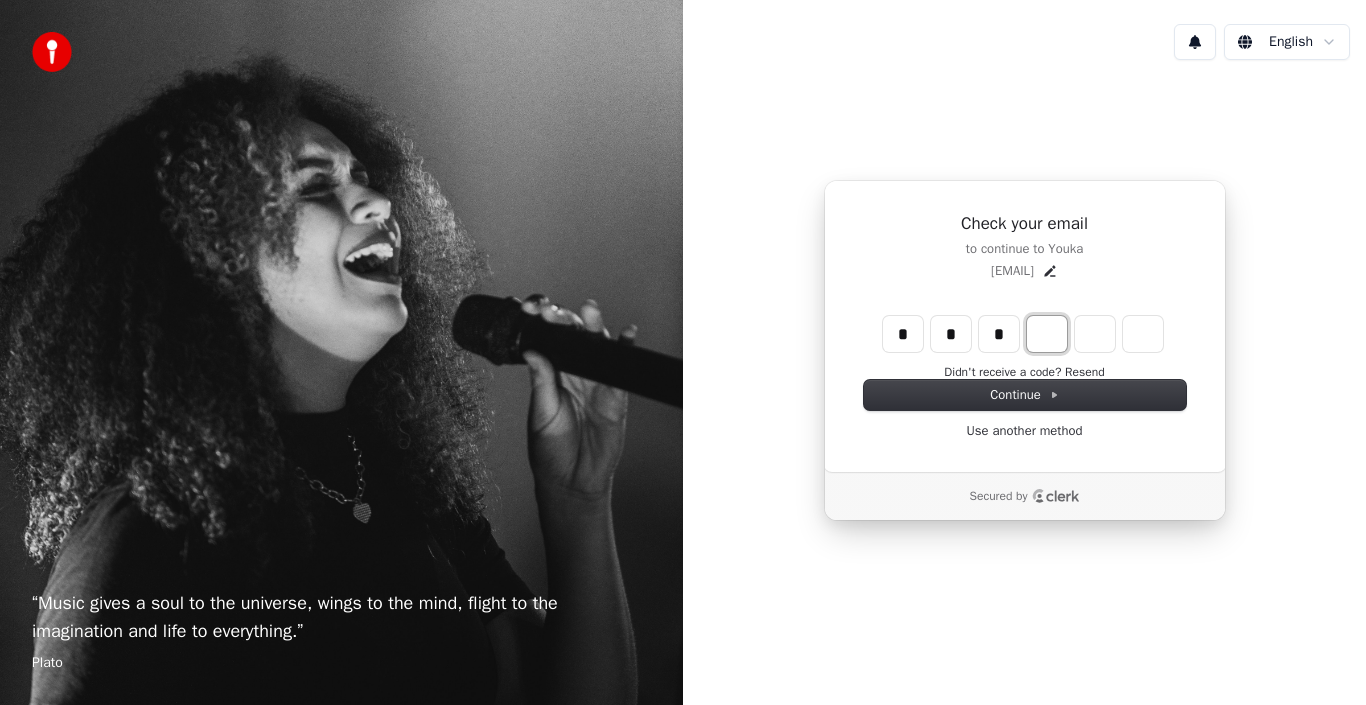 type on "***" 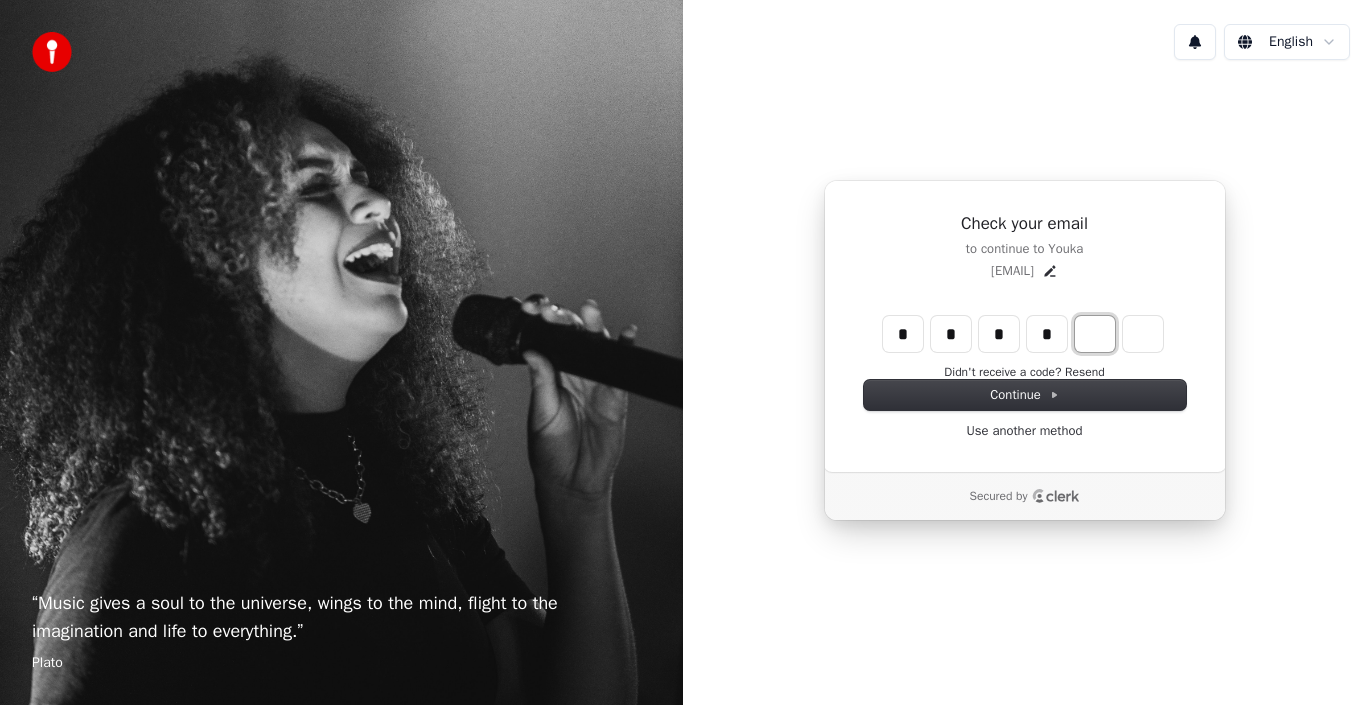 type on "****" 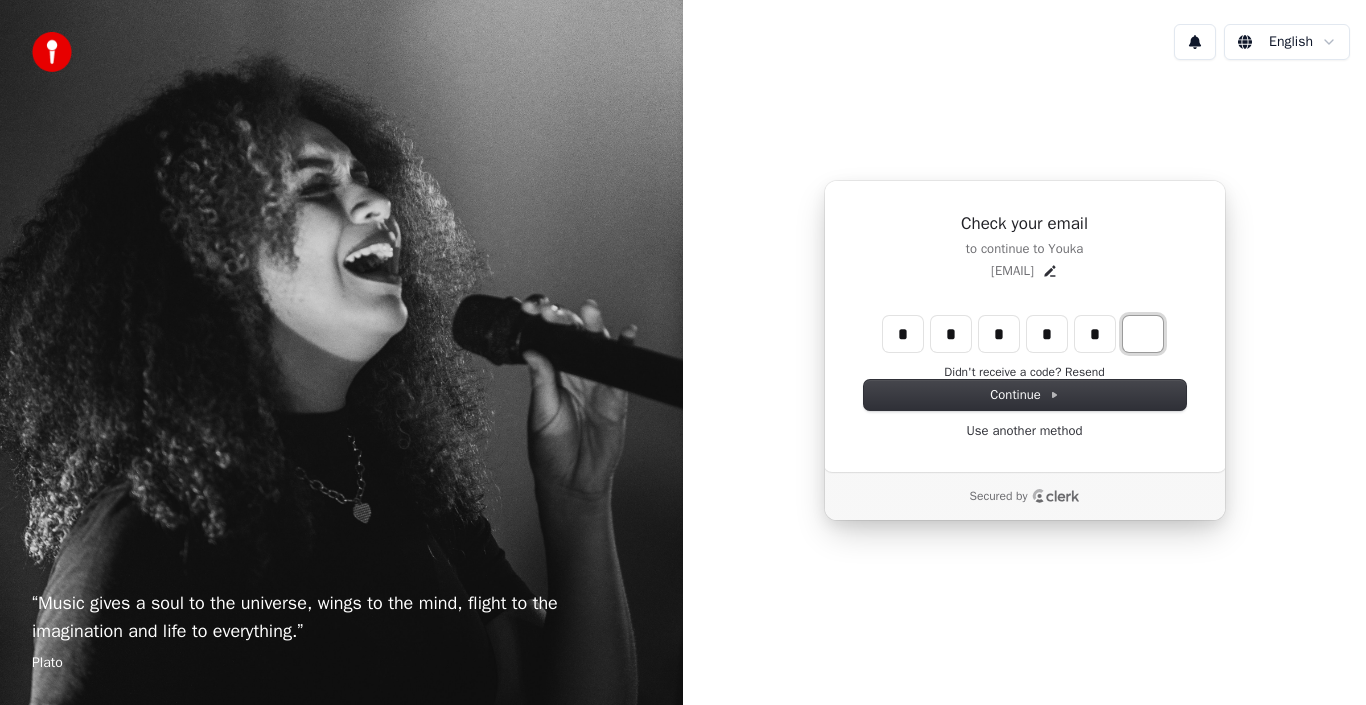 type on "******" 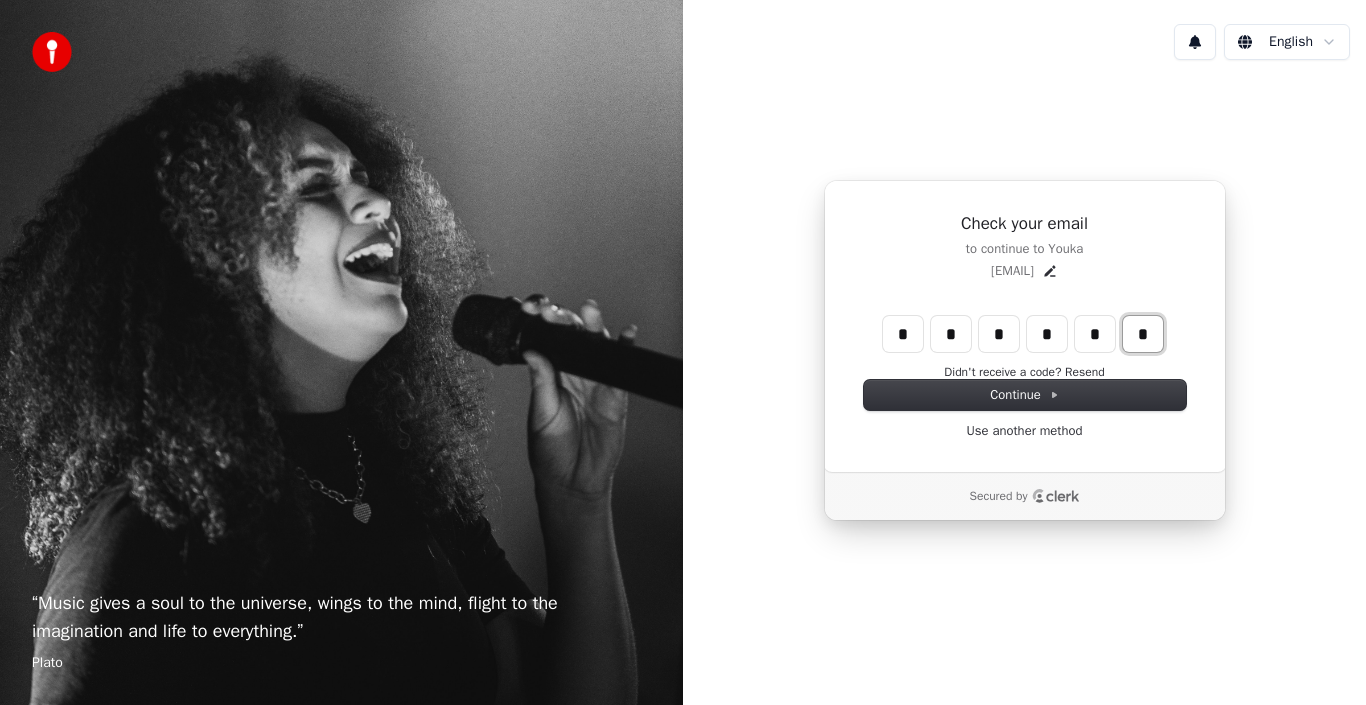 type on "*" 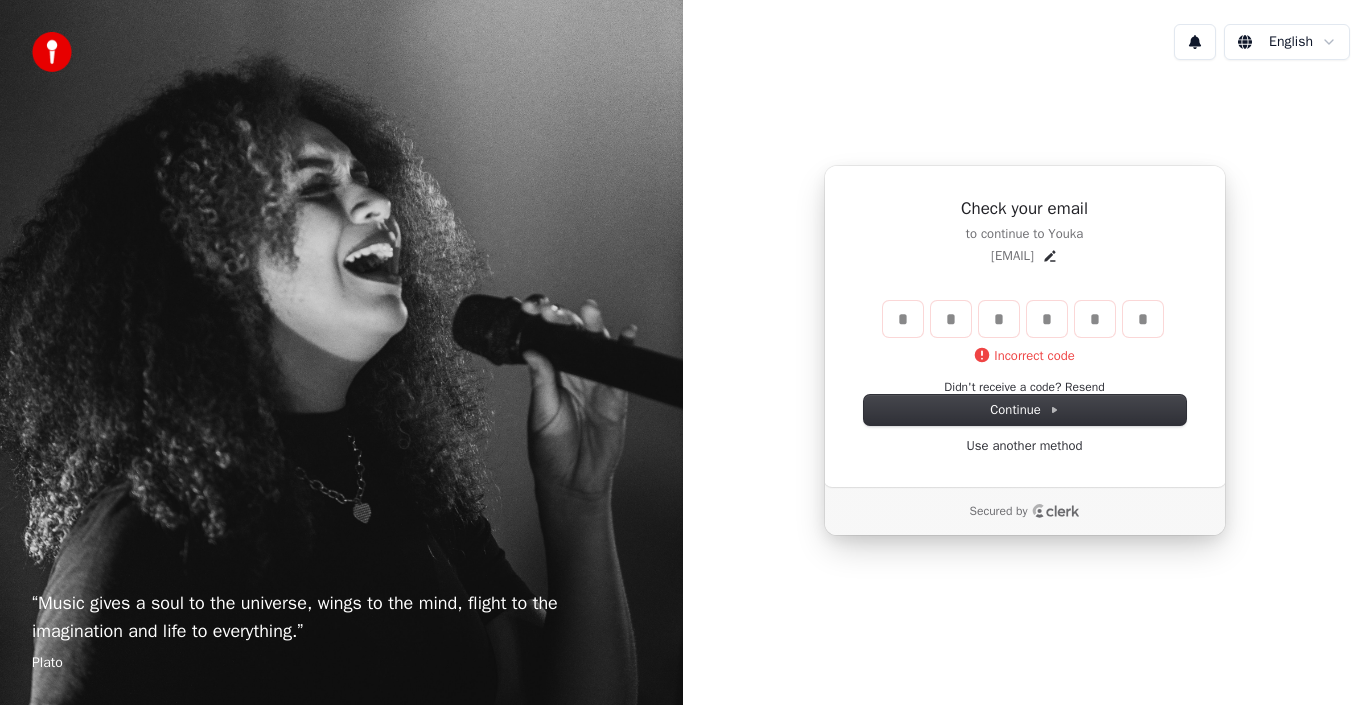 type 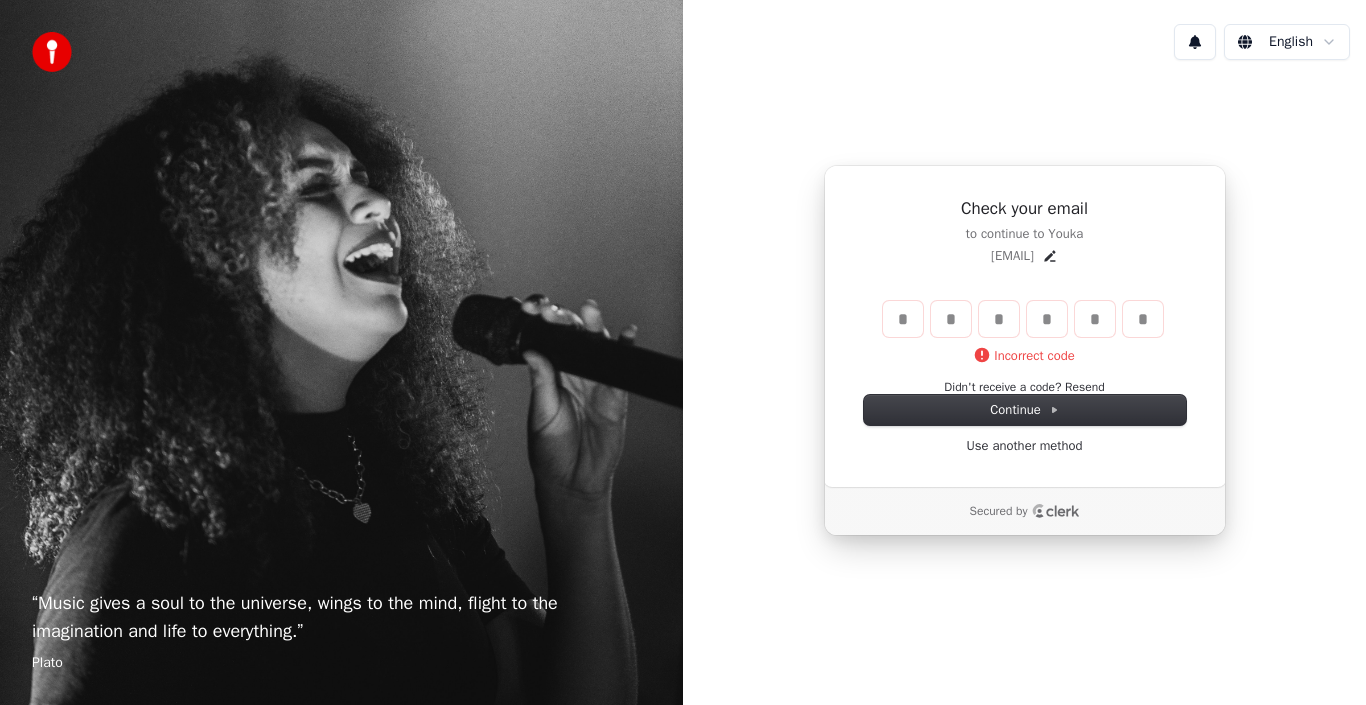 type 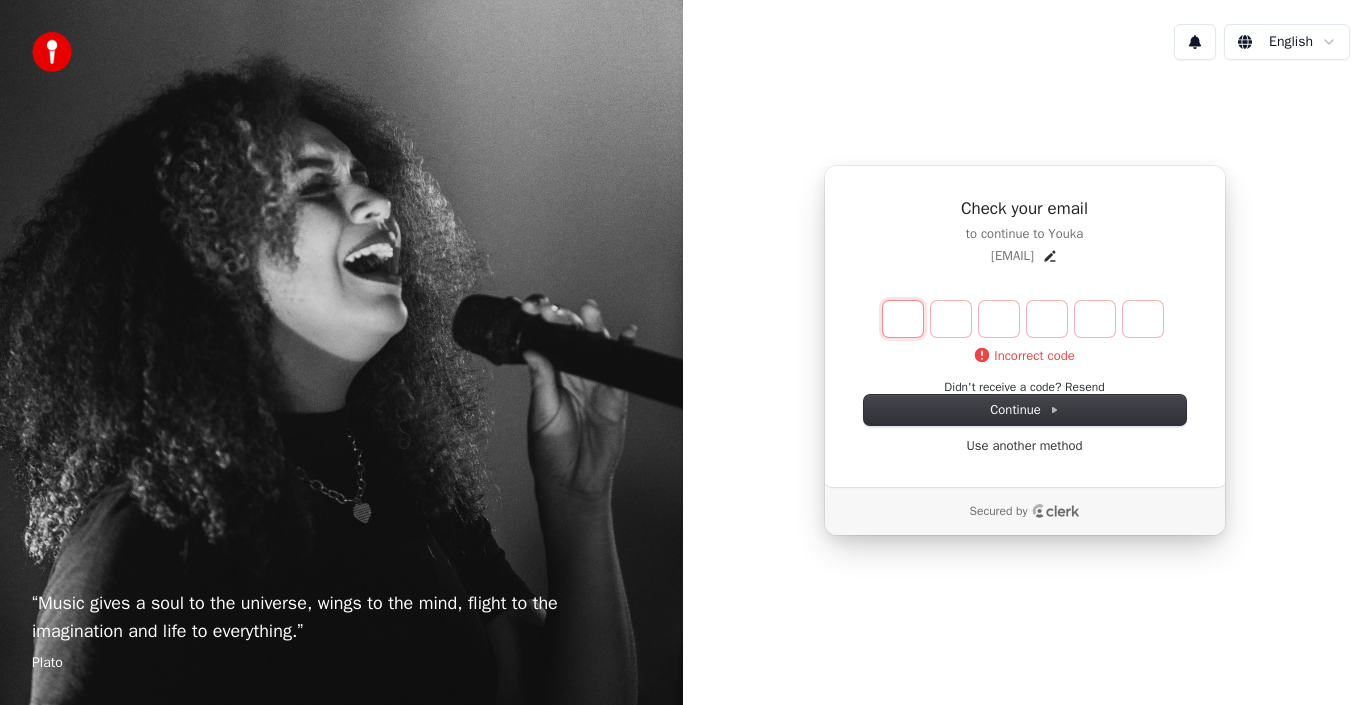 type on "*" 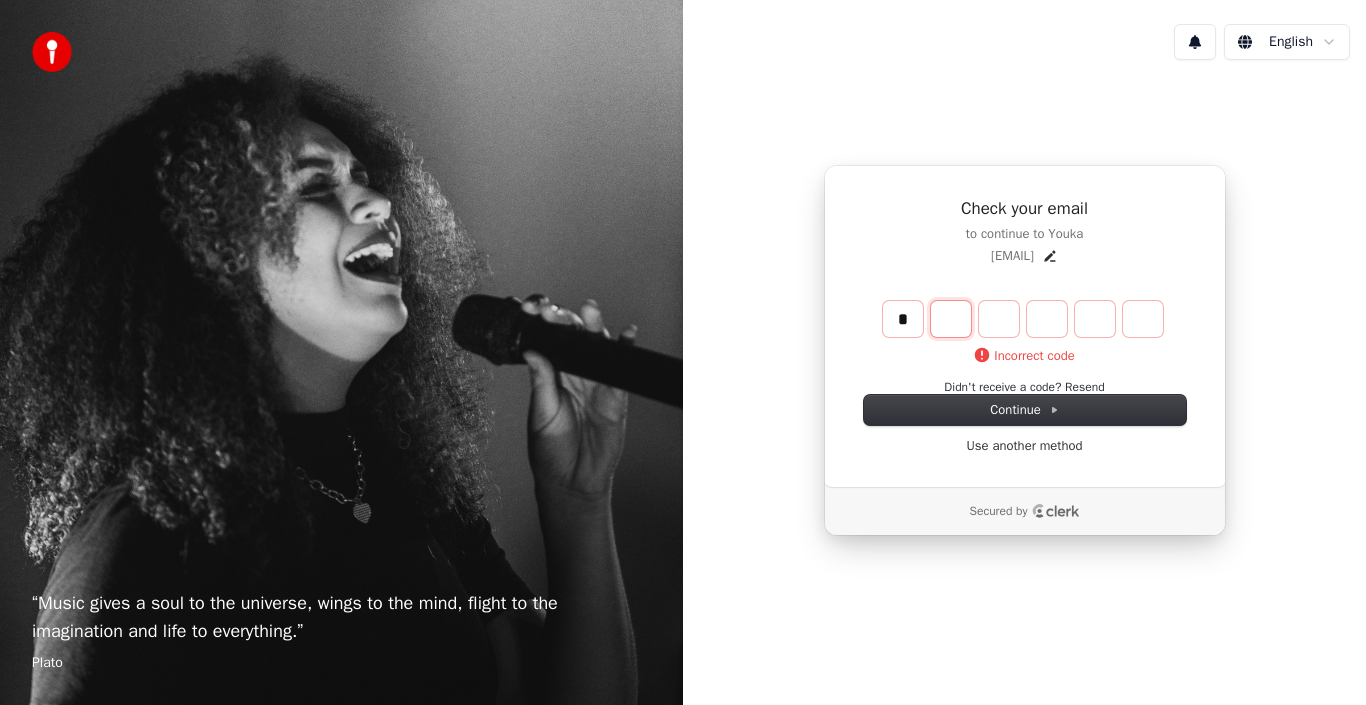 type on "*" 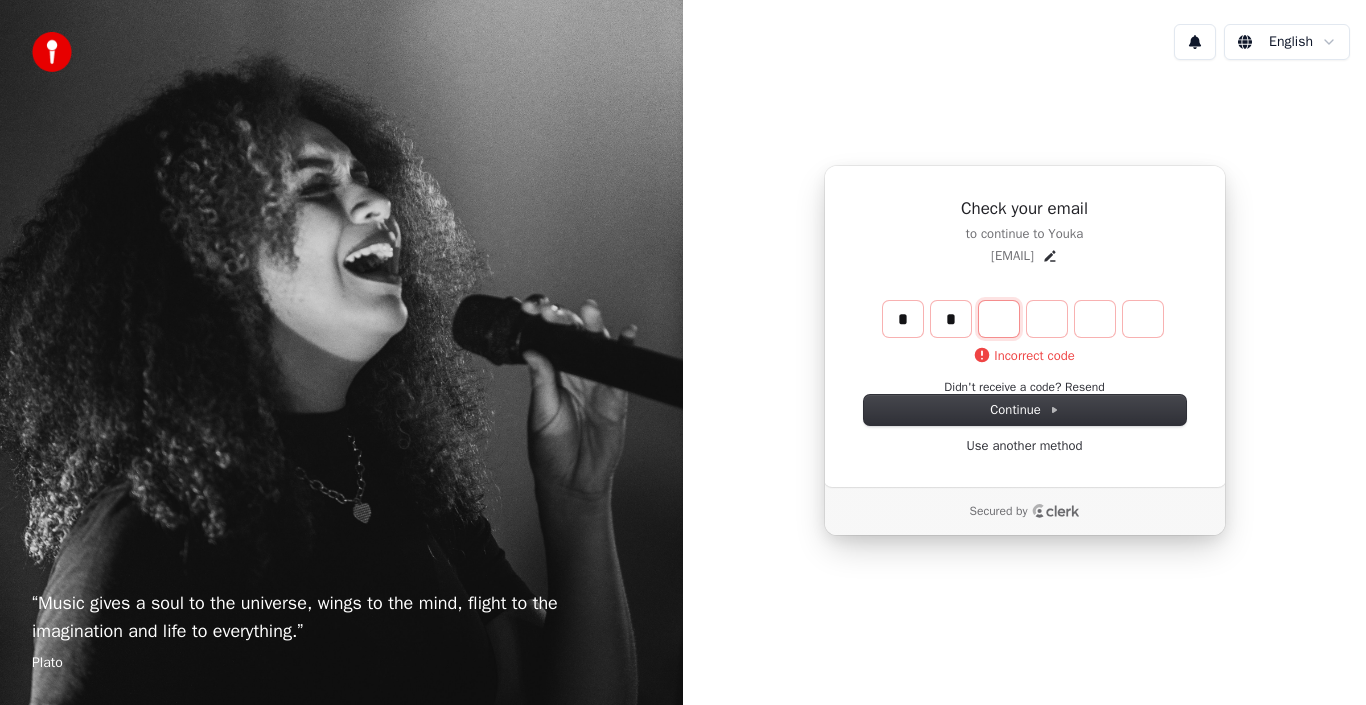 type on "**" 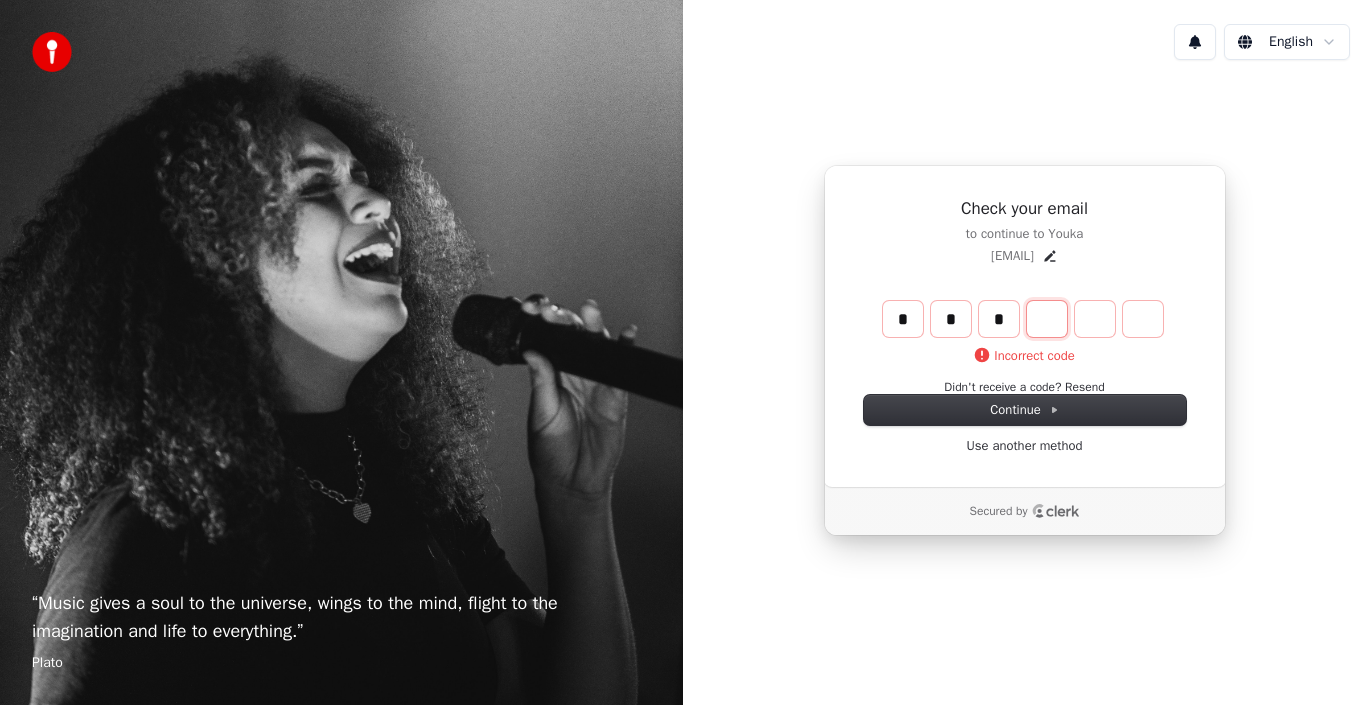type on "***" 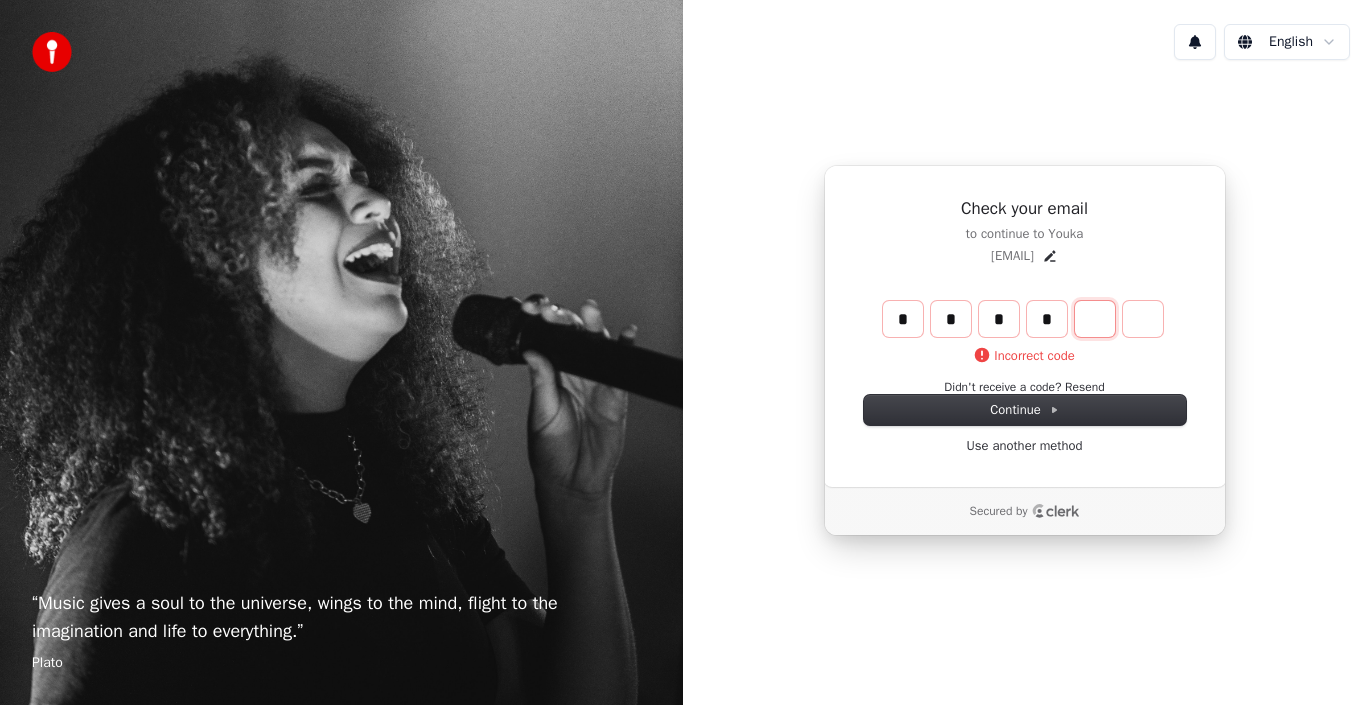type on "****" 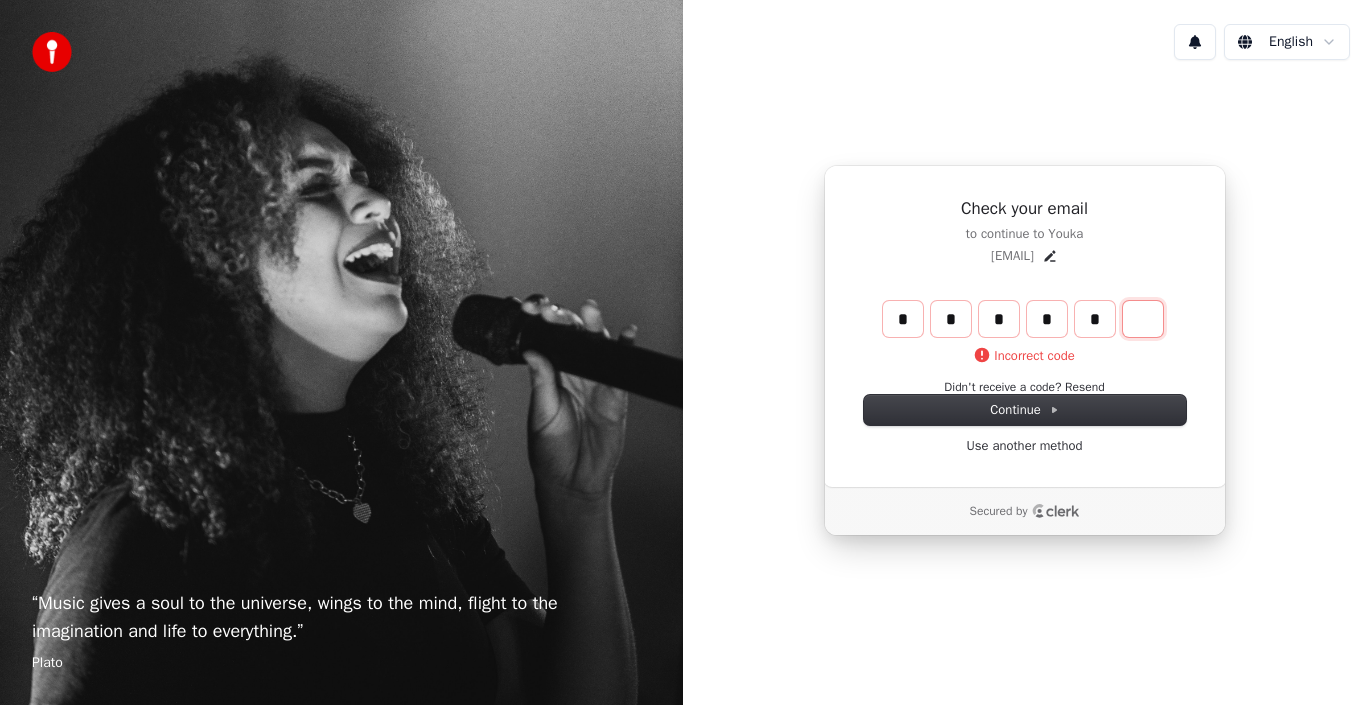 type on "******" 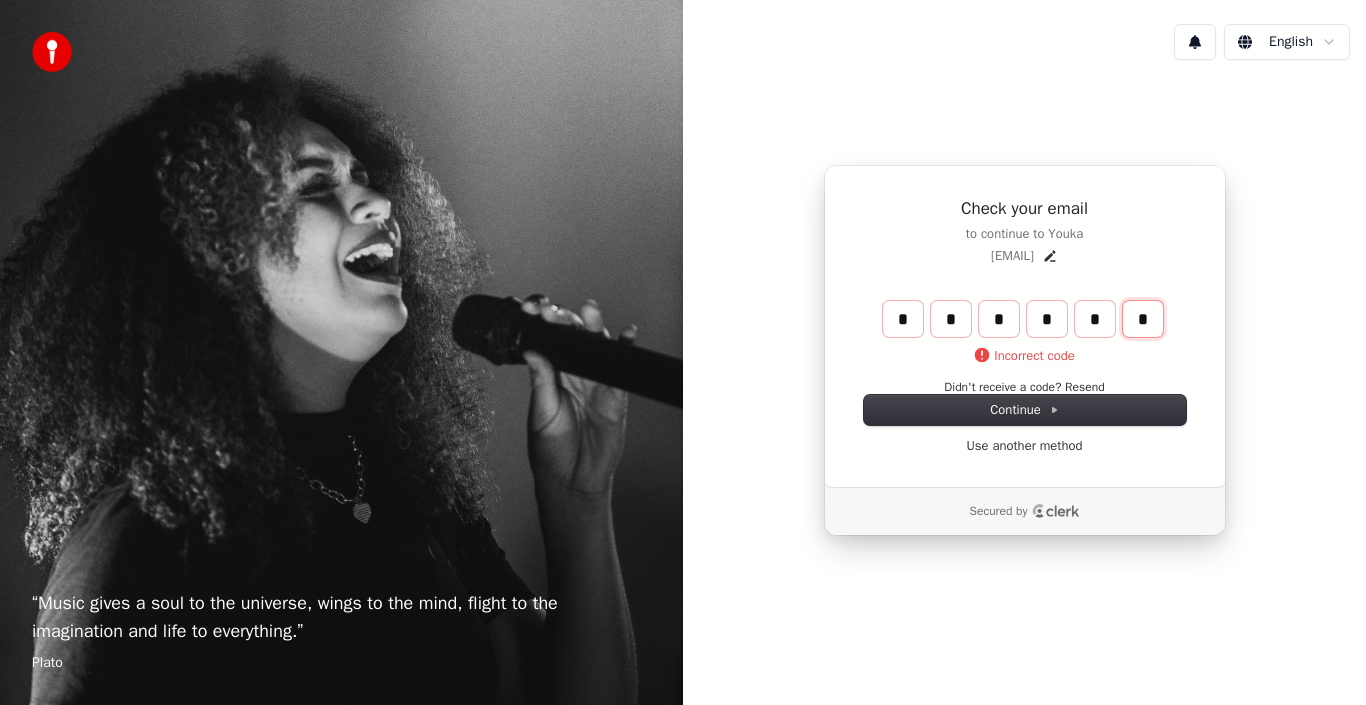 type on "*" 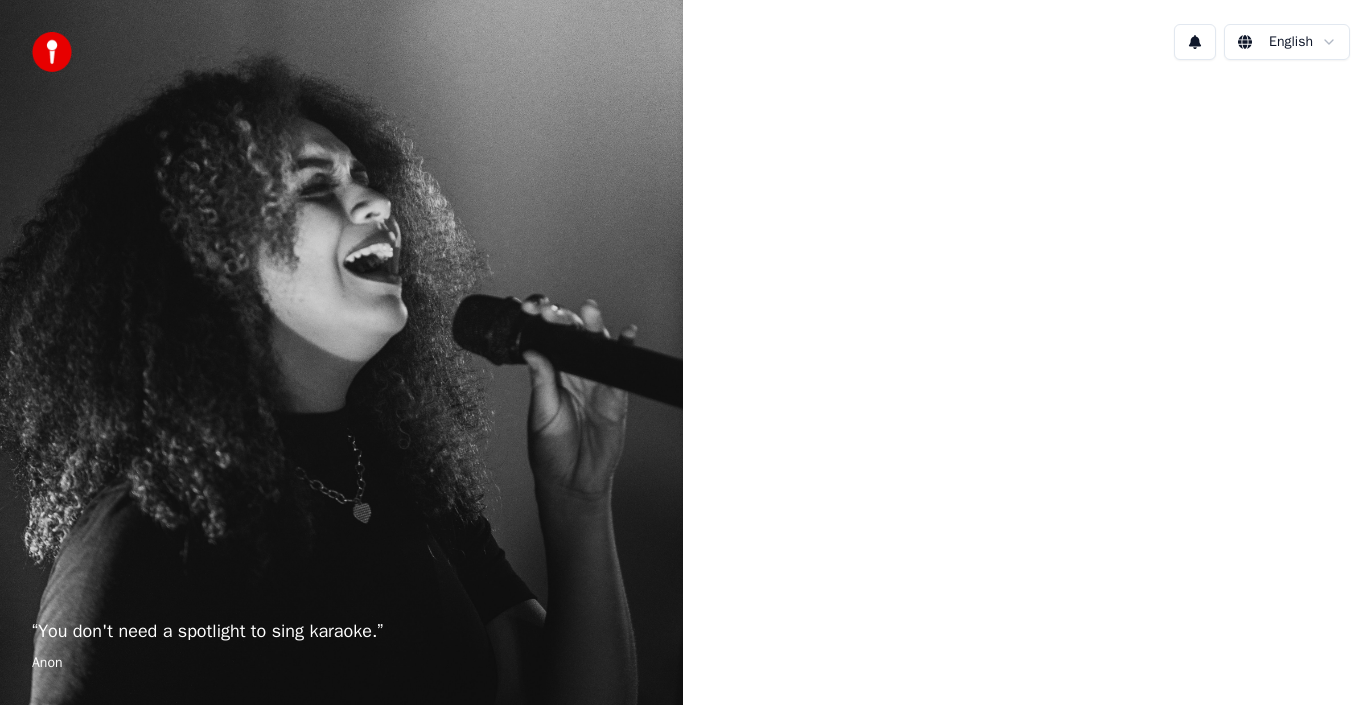 scroll, scrollTop: 0, scrollLeft: 0, axis: both 